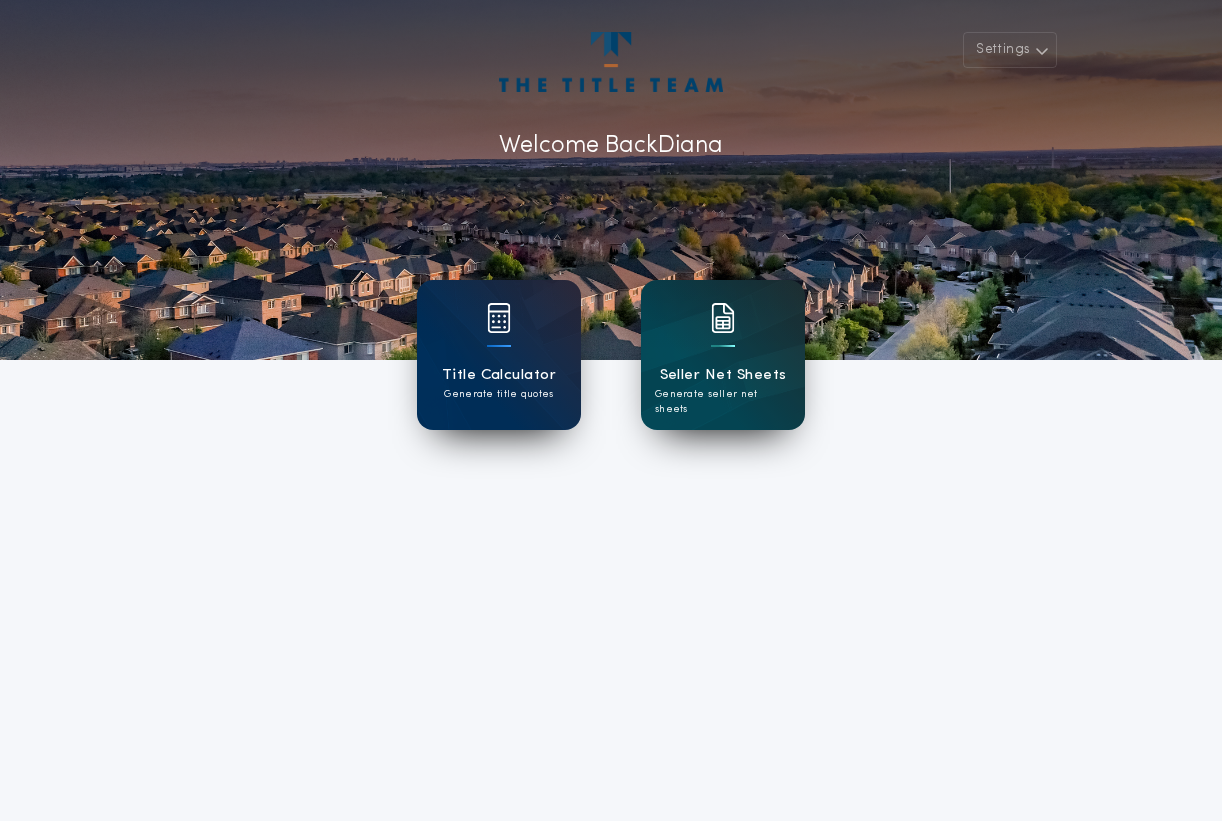 scroll, scrollTop: 0, scrollLeft: 0, axis: both 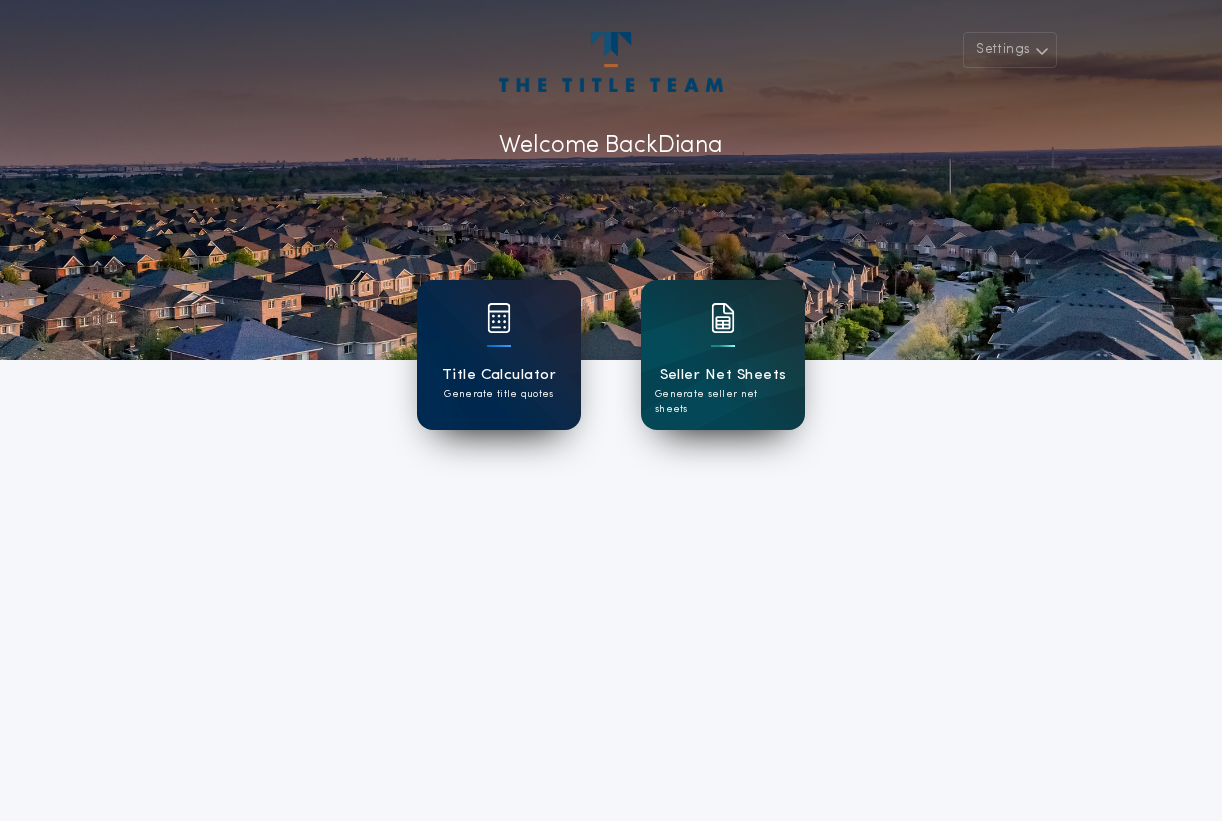 click at bounding box center (499, 318) 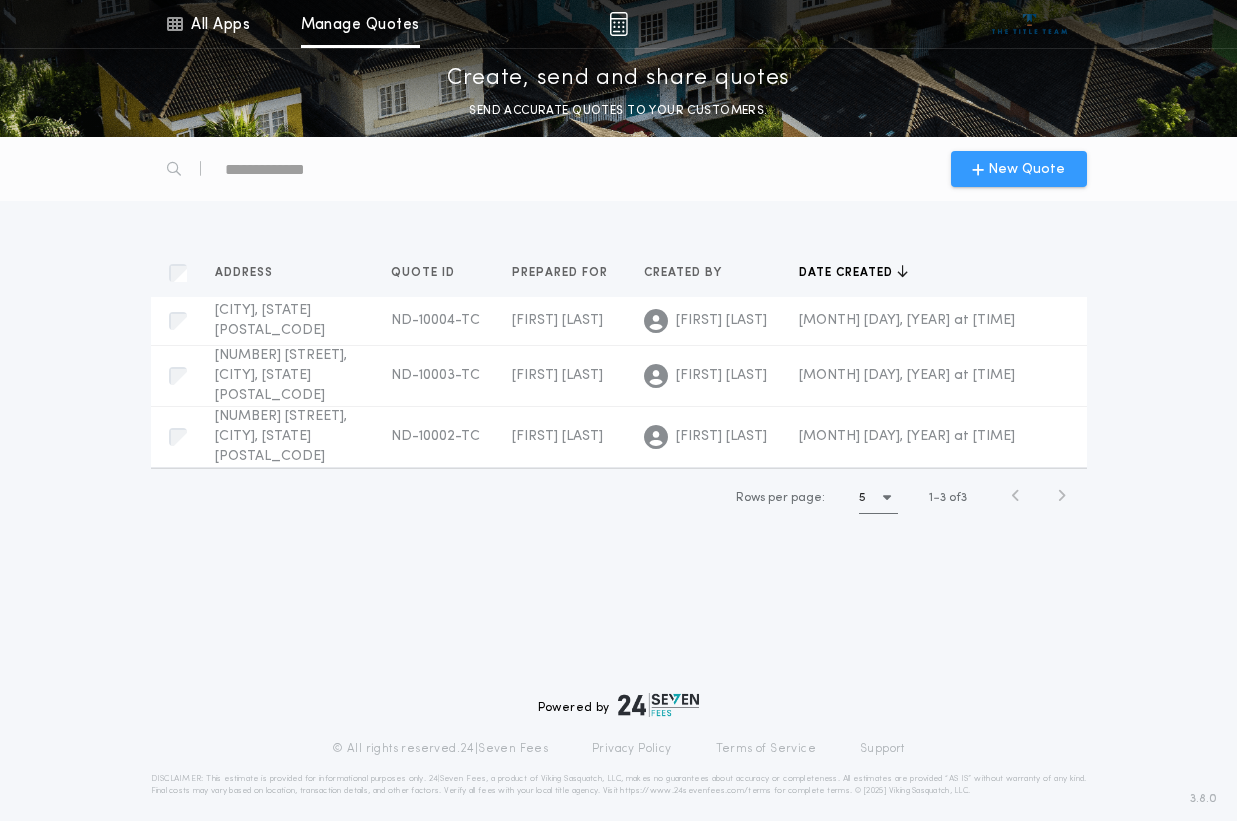 click on "New Quote" at bounding box center [1026, 169] 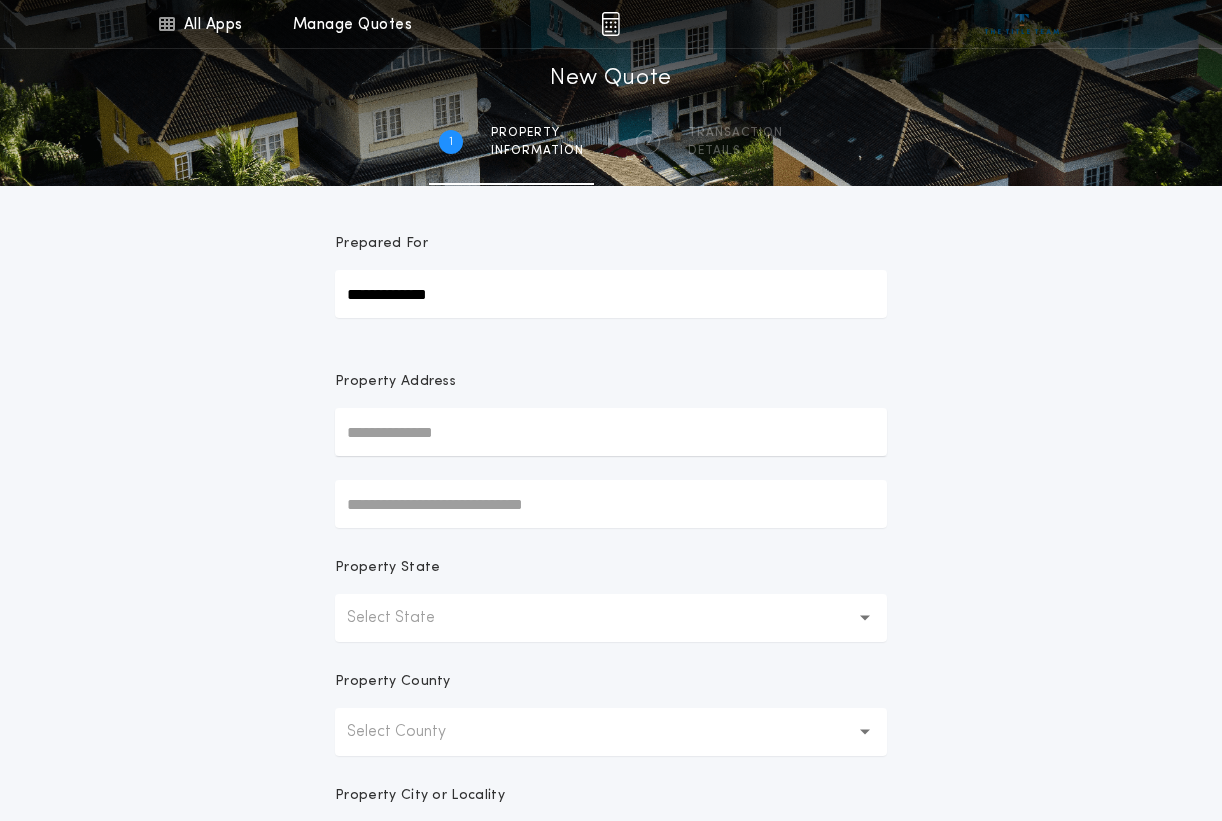 type on "**********" 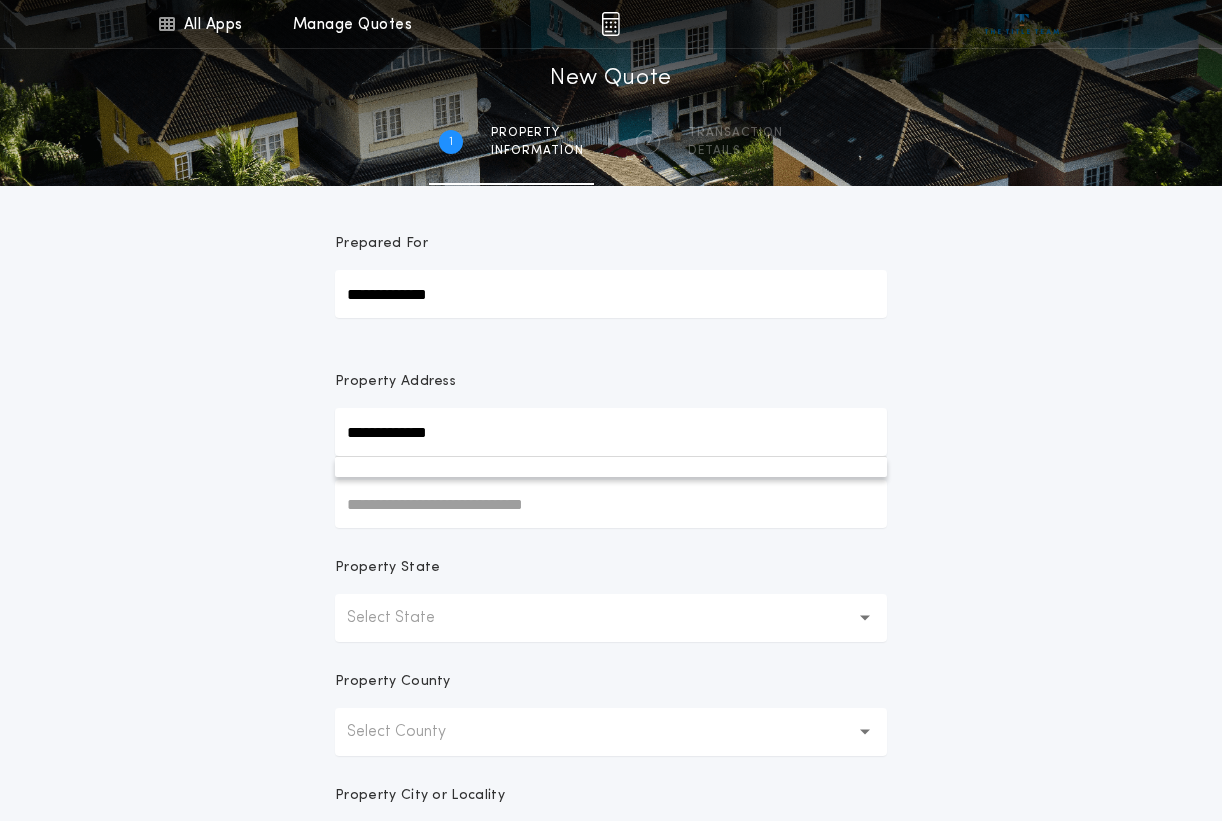 type on "**********" 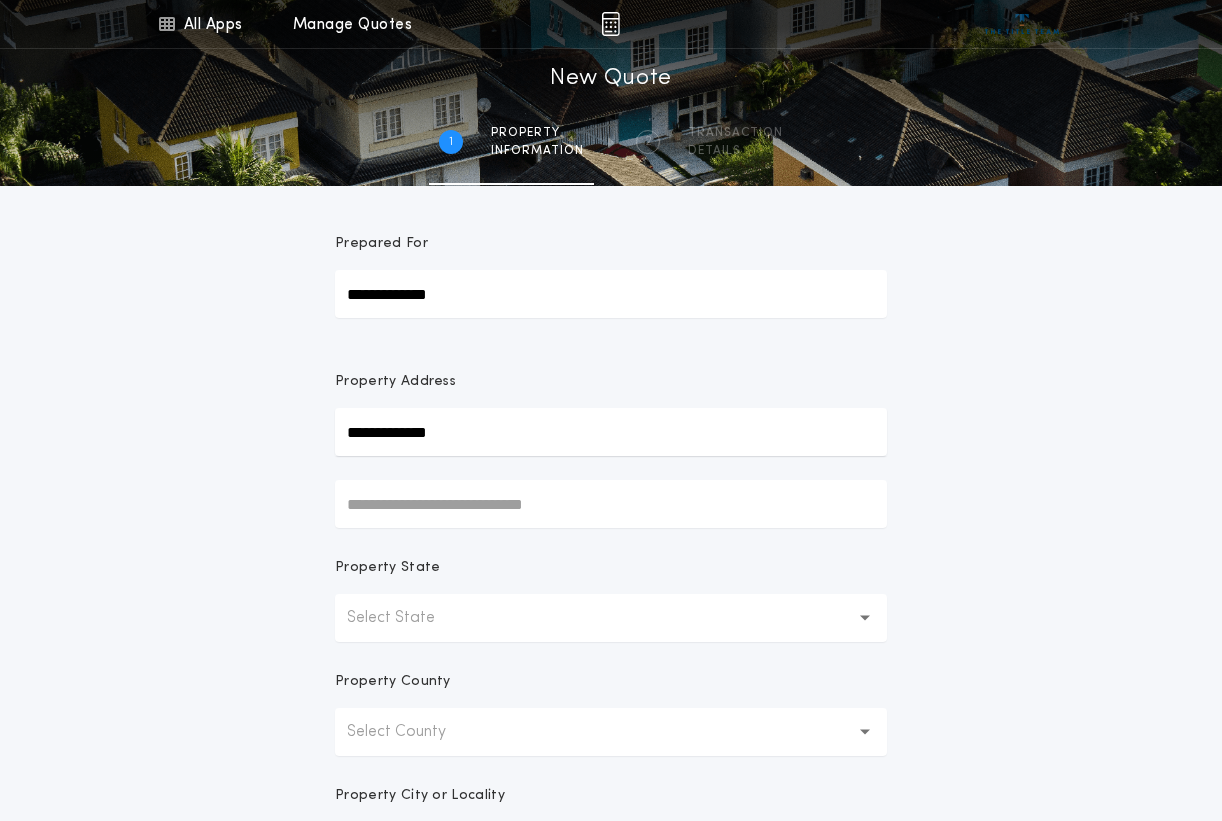 click on "**********" at bounding box center [611, 432] 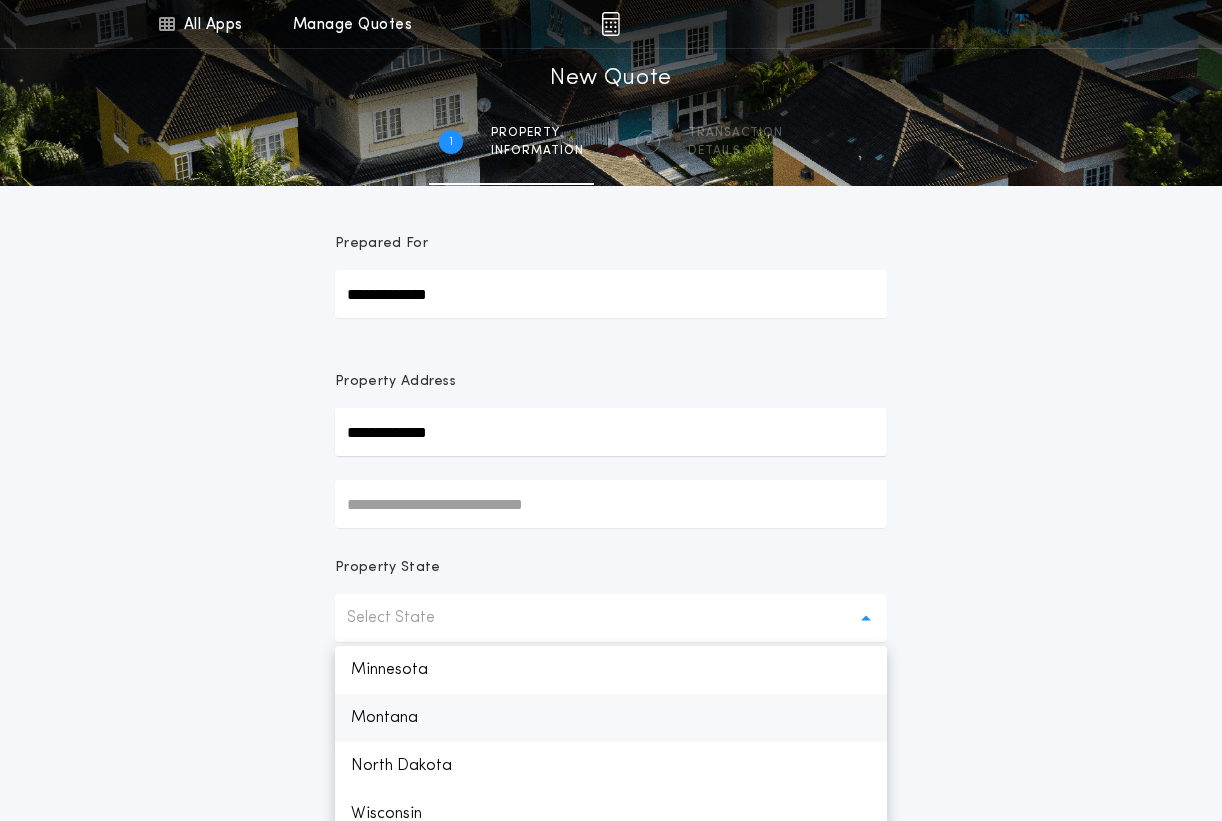 click on "Montana" at bounding box center [611, 718] 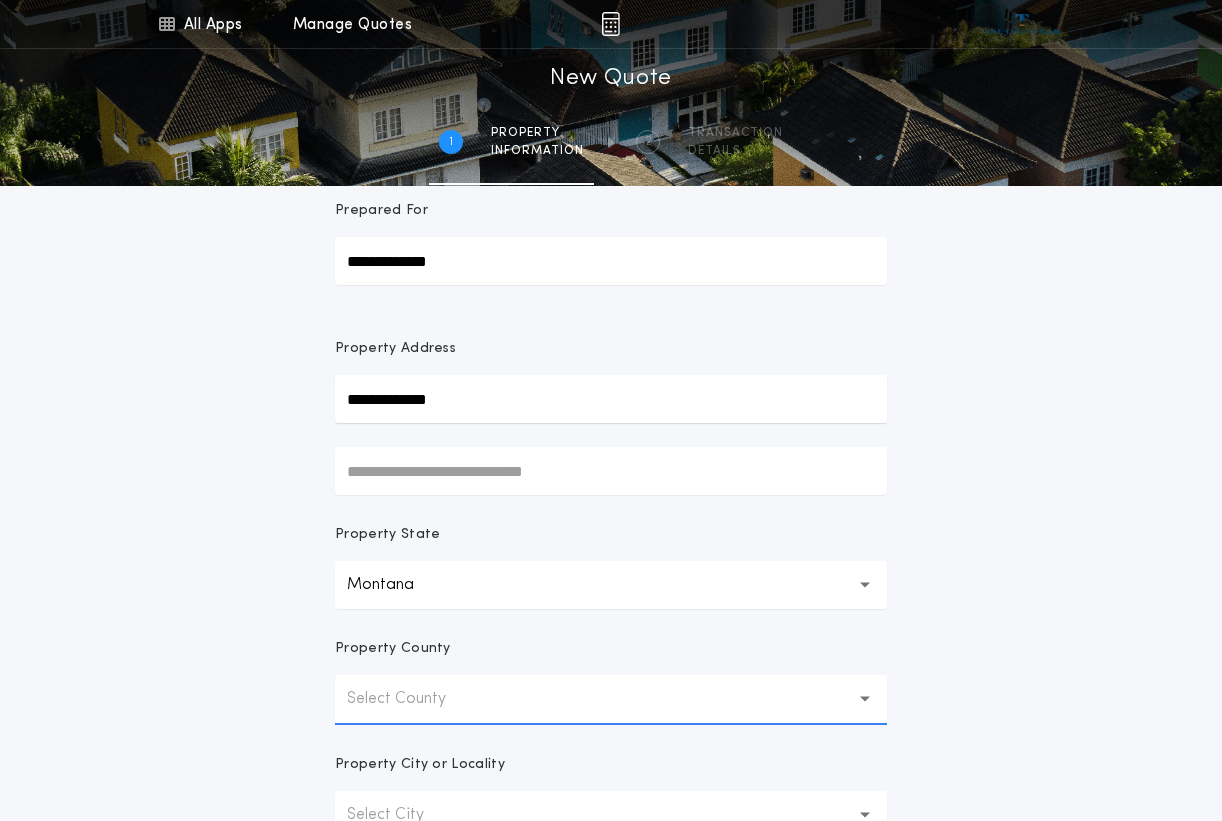 scroll, scrollTop: 53, scrollLeft: 0, axis: vertical 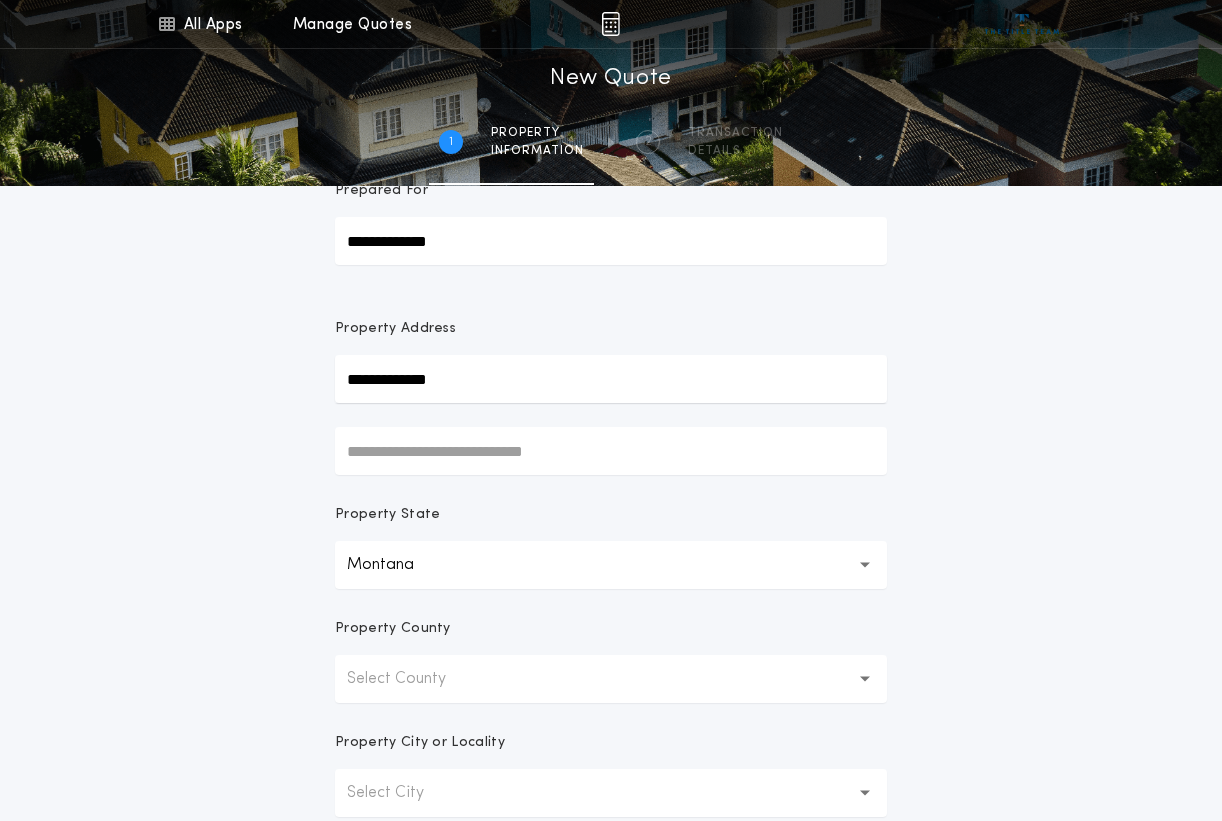 click on "Select County" at bounding box center [611, 679] 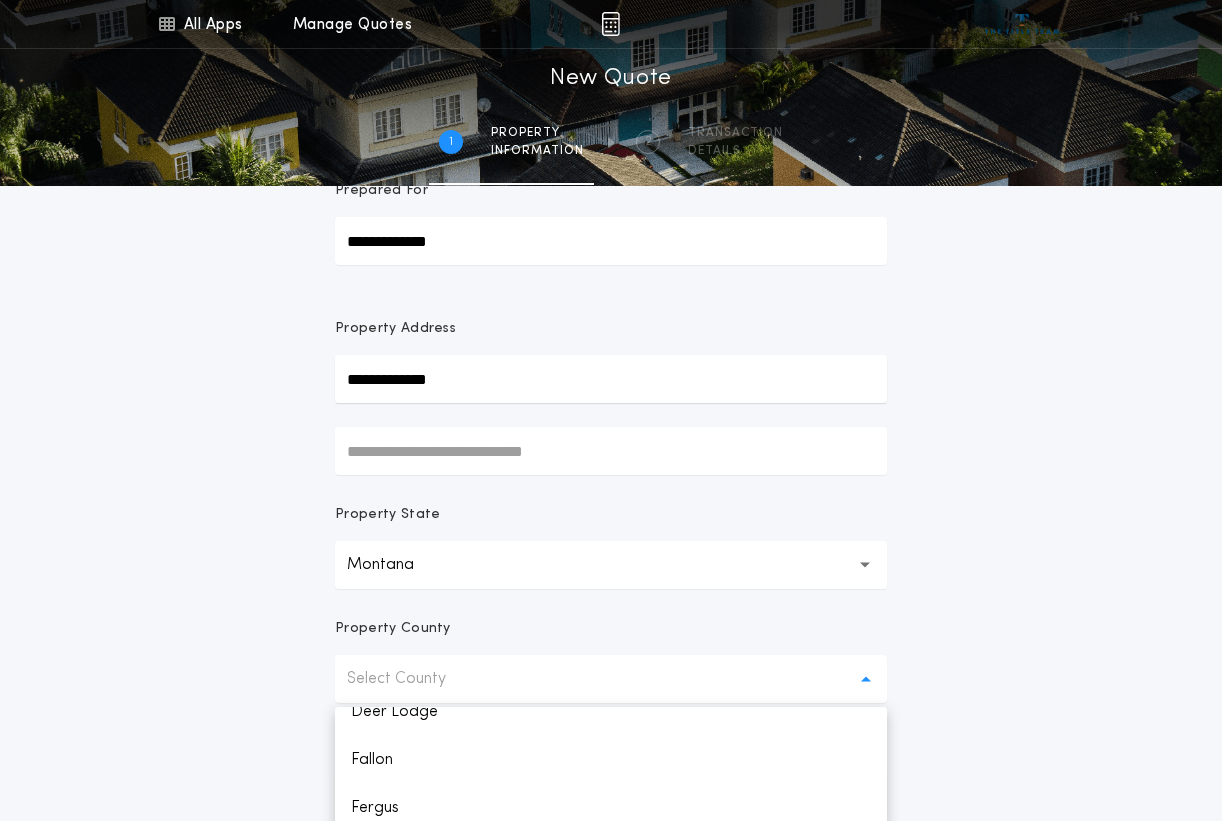 scroll, scrollTop: 778, scrollLeft: 0, axis: vertical 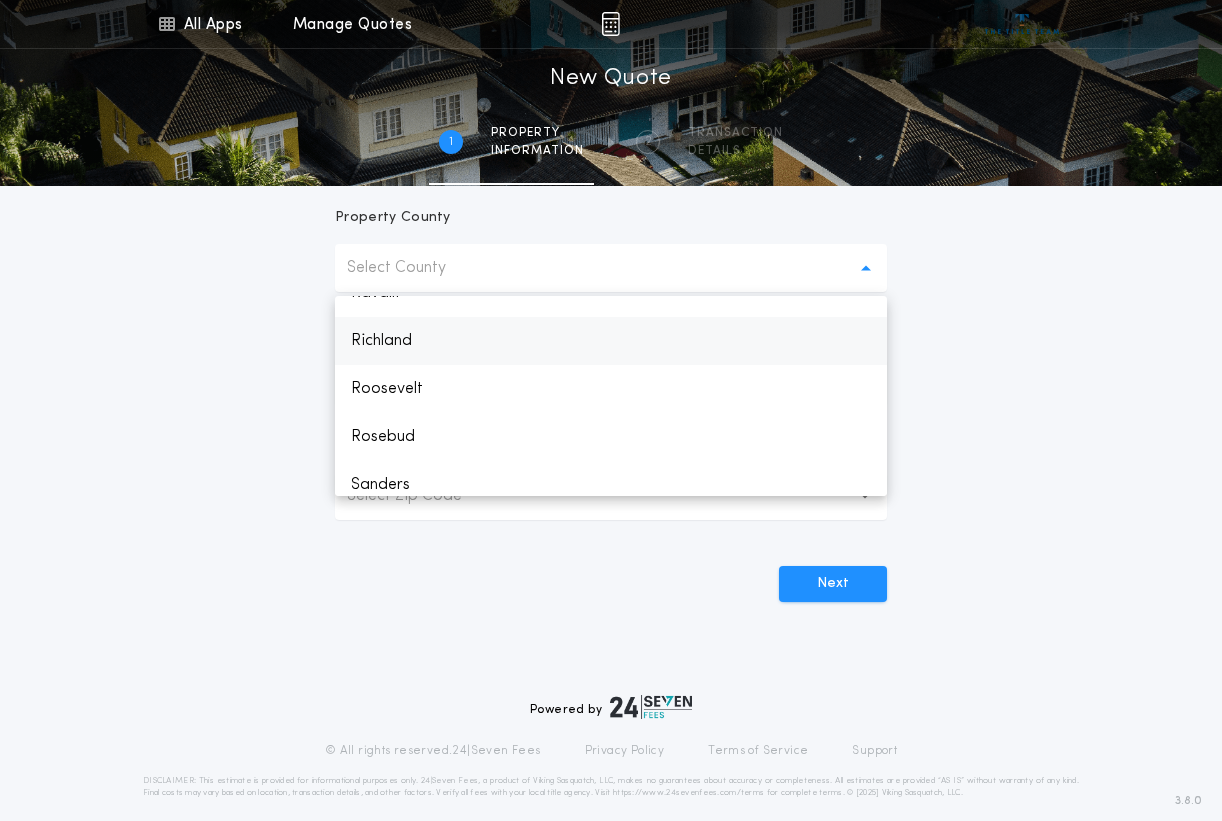 click on "Richland" at bounding box center (611, 341) 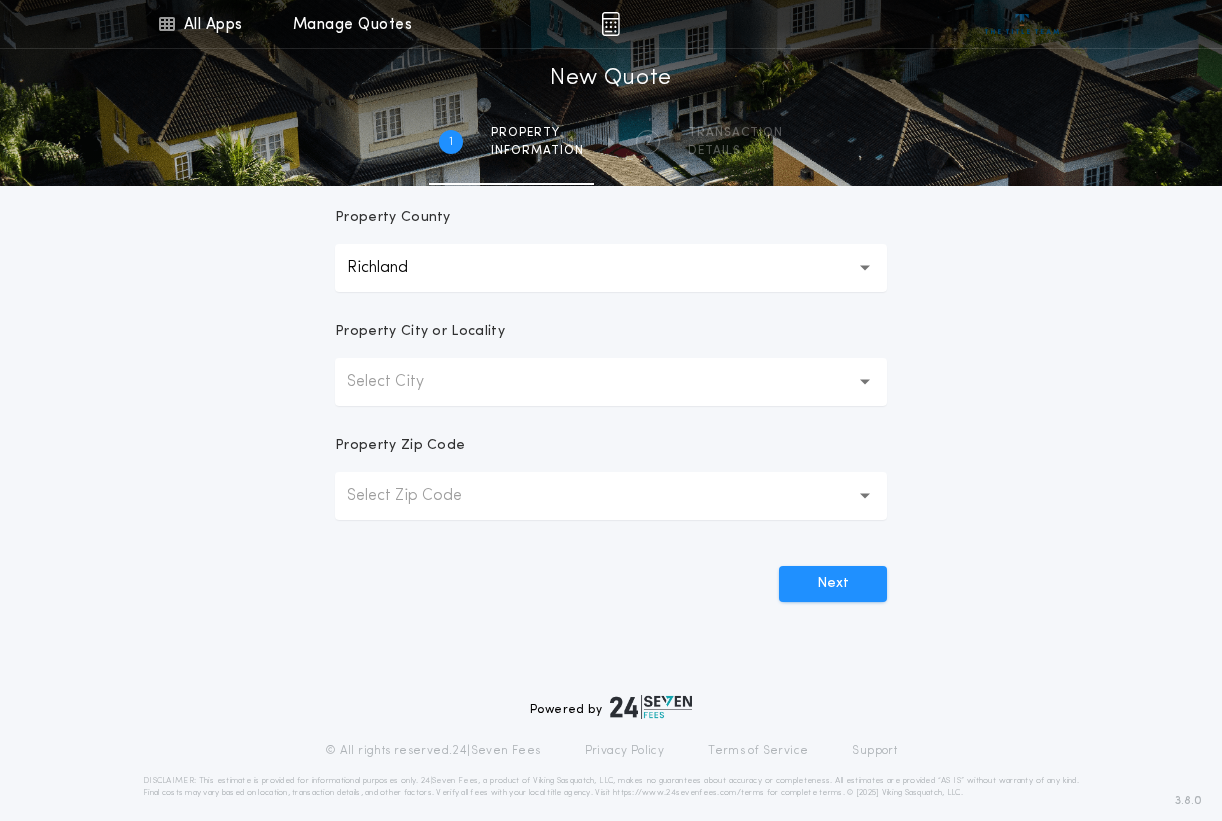 click on "Select City" at bounding box center (401, 382) 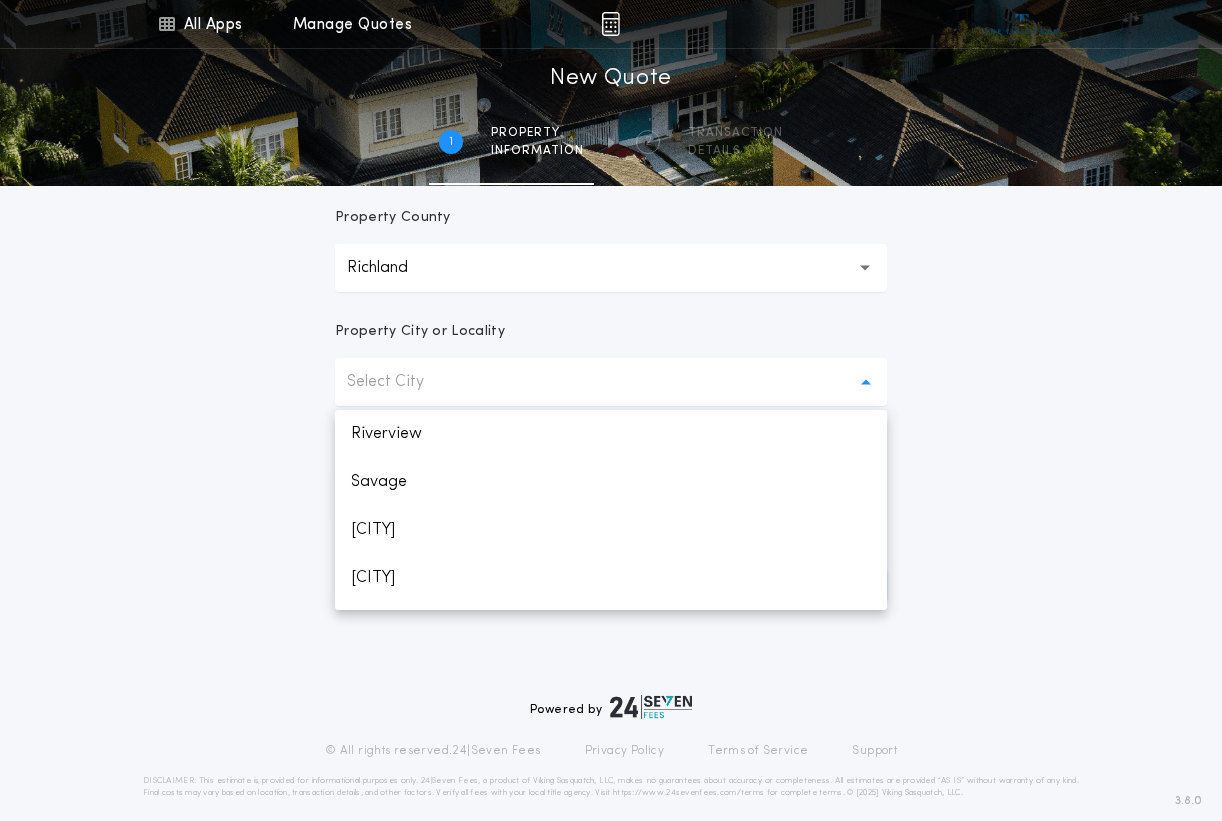 scroll, scrollTop: 712, scrollLeft: 0, axis: vertical 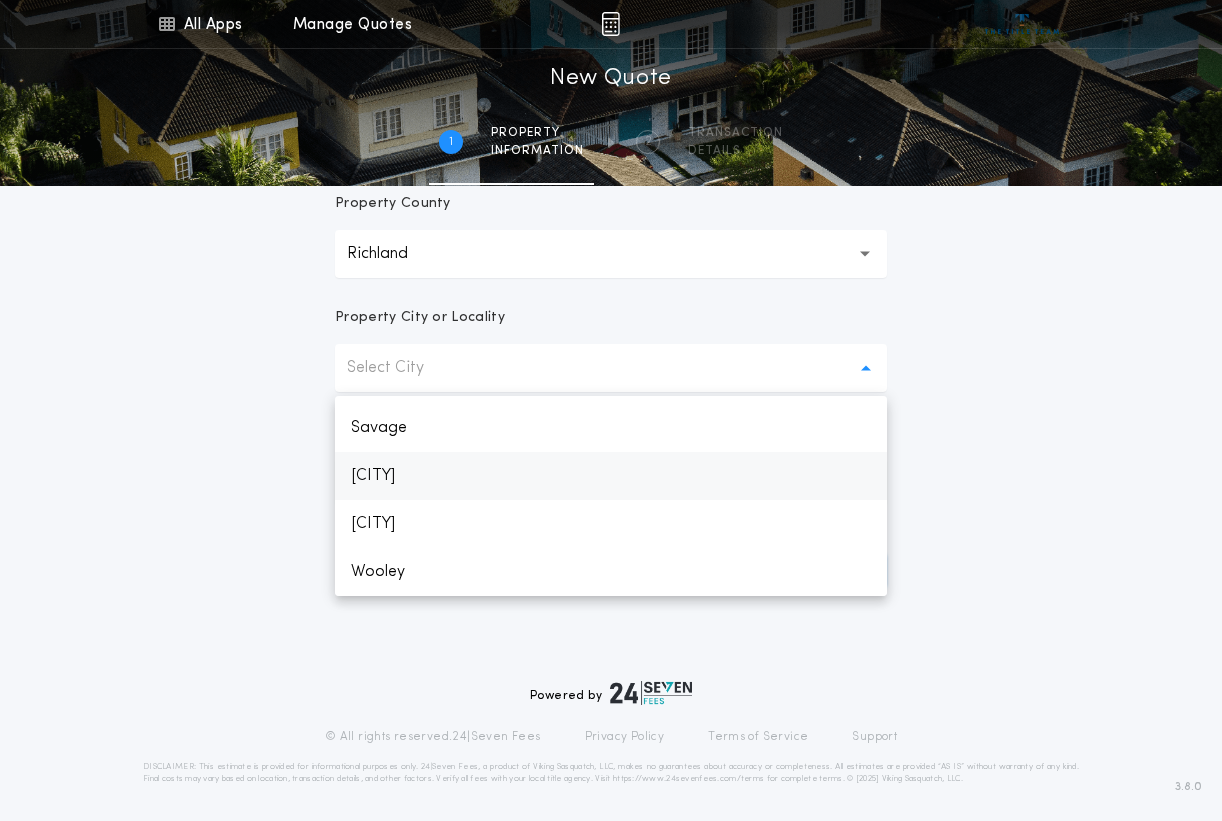click on "[CITY]" at bounding box center [611, 476] 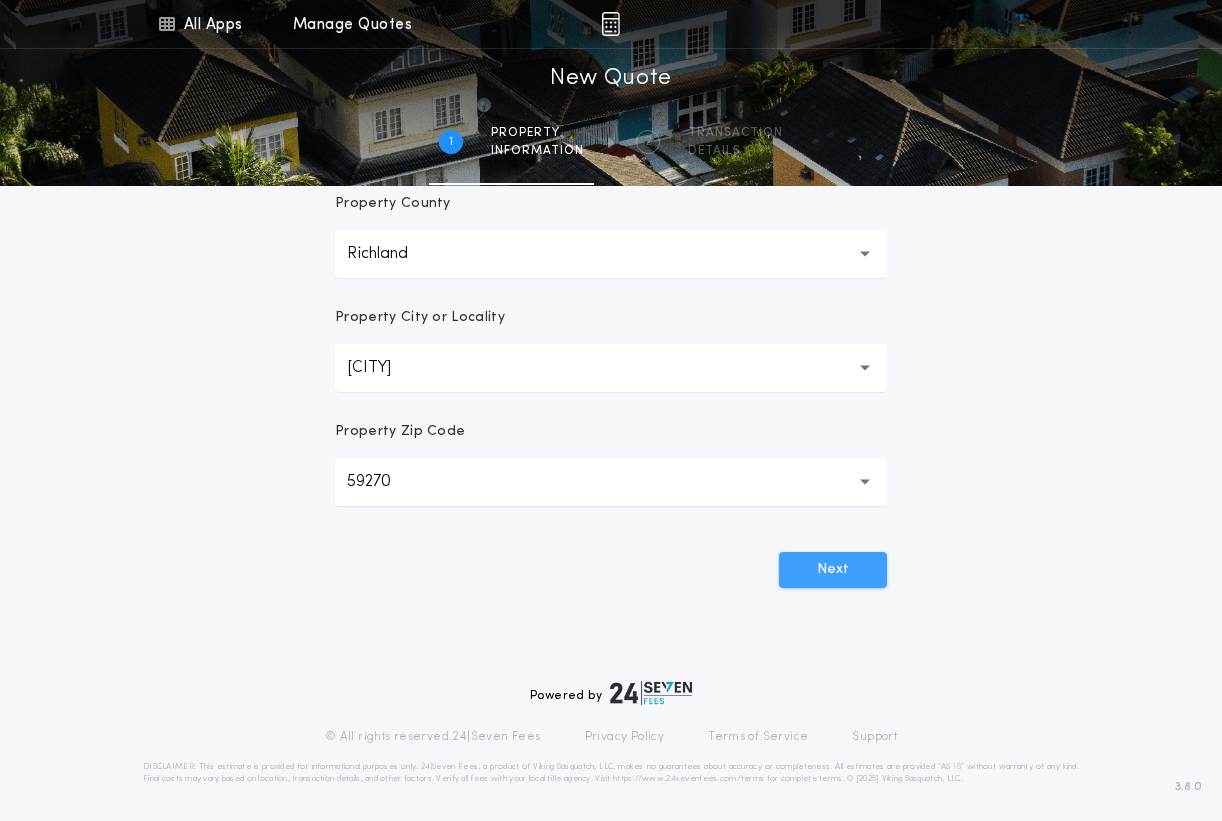 click on "Next" at bounding box center [833, 570] 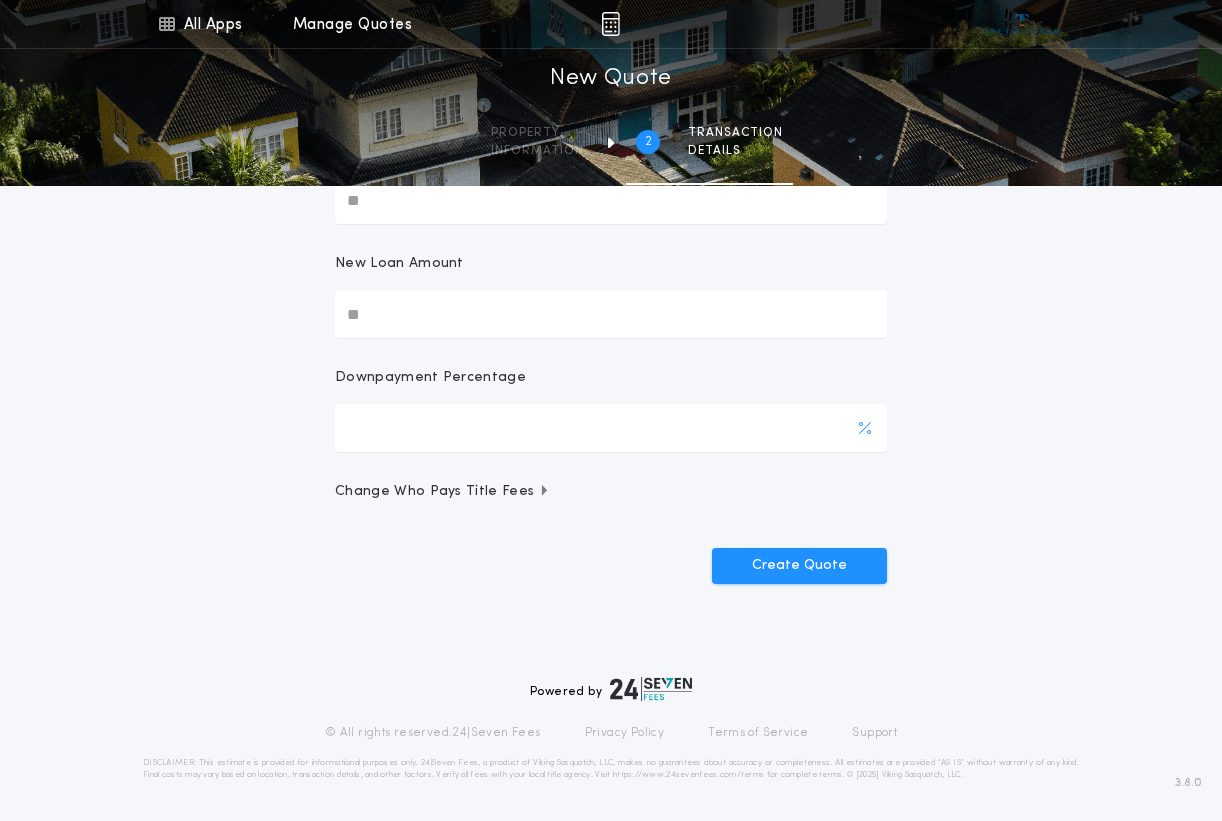 scroll, scrollTop: 0, scrollLeft: 0, axis: both 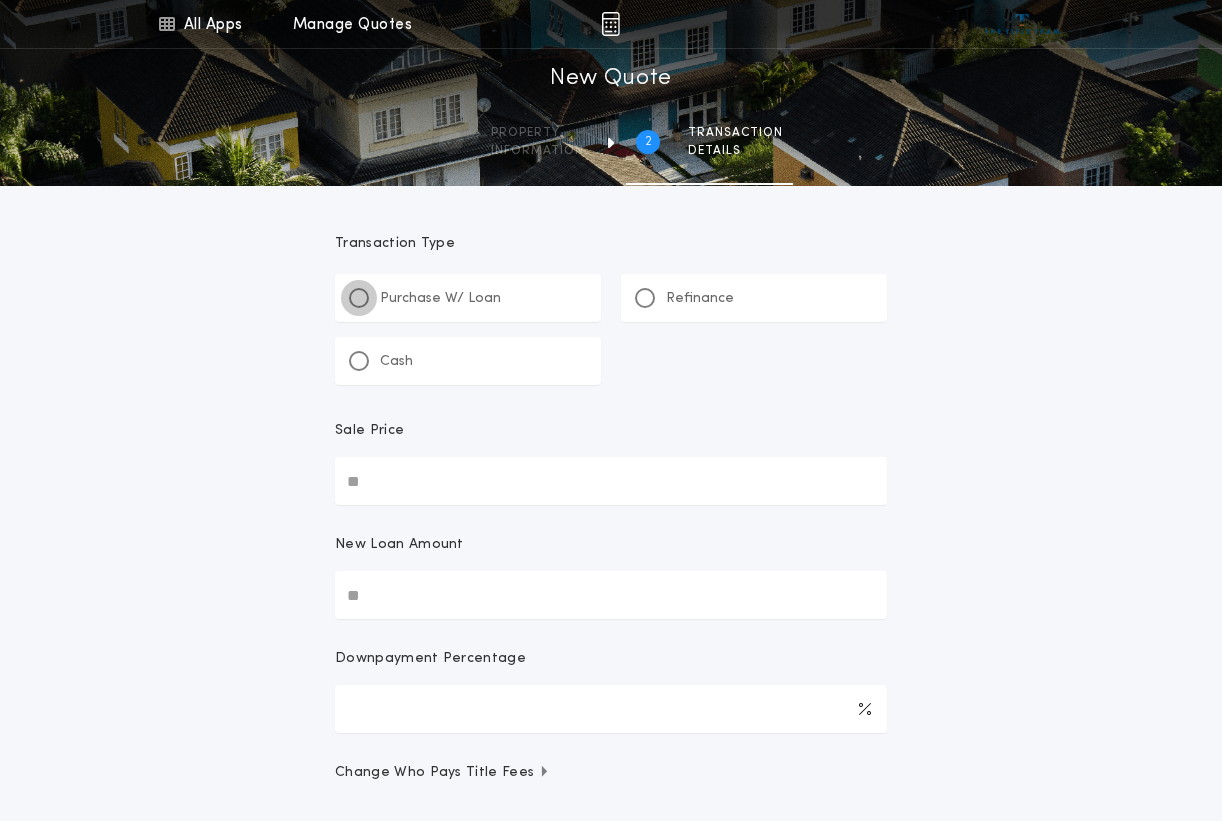 click at bounding box center (359, 298) 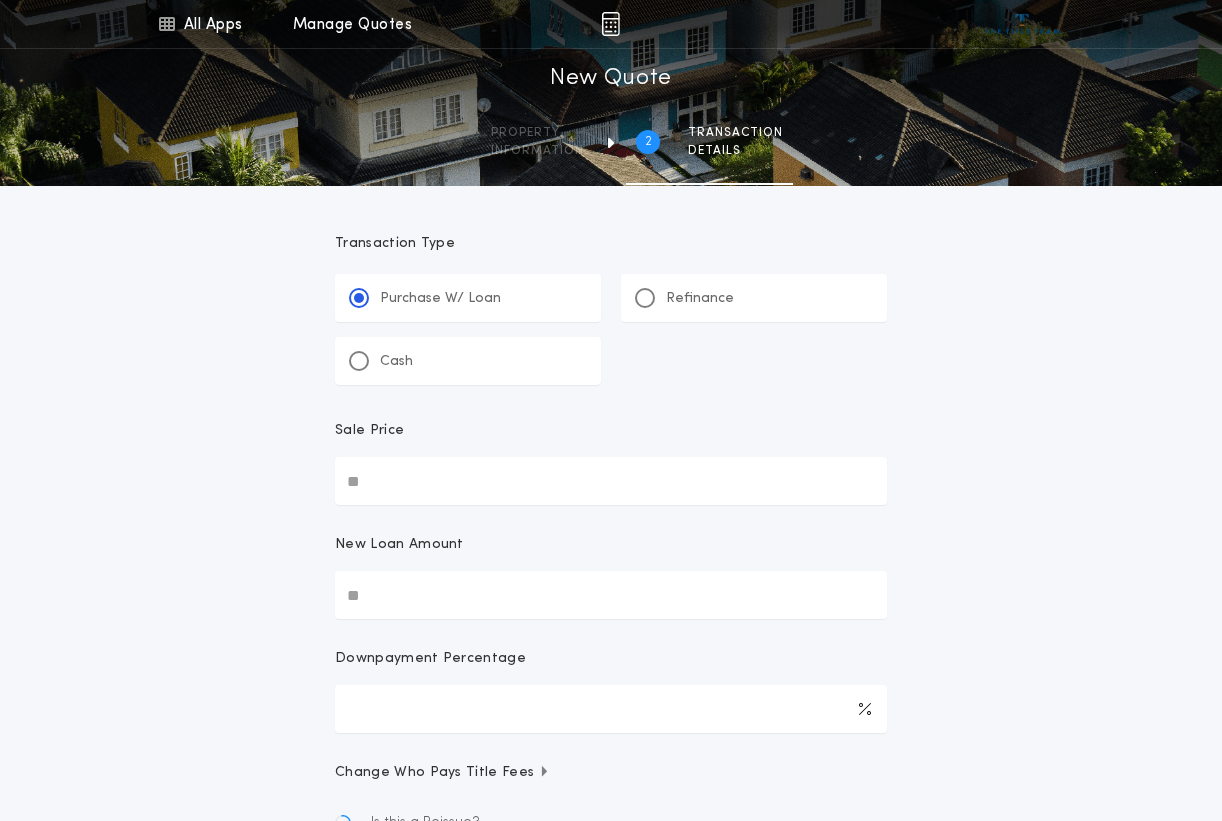 click on "Sale Price" at bounding box center (611, 481) 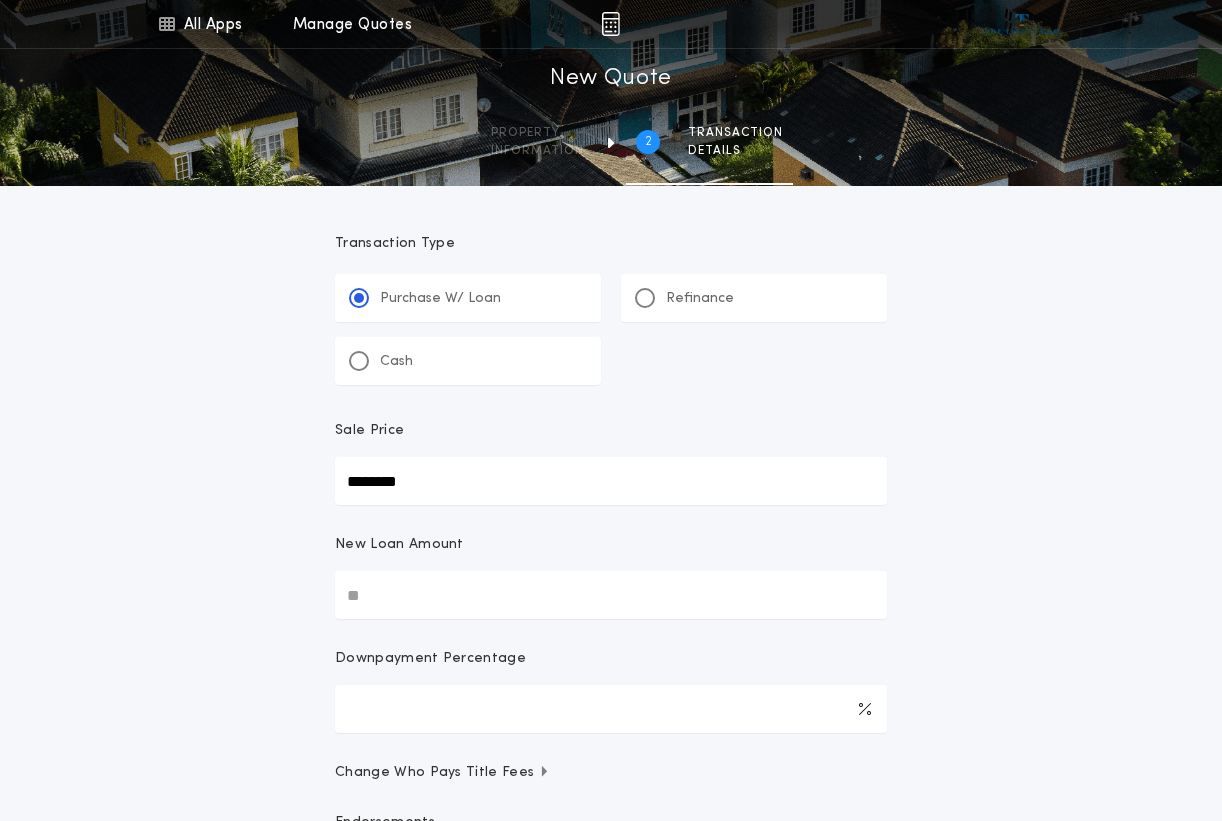 click on "New Loan Amount" at bounding box center (611, 595) 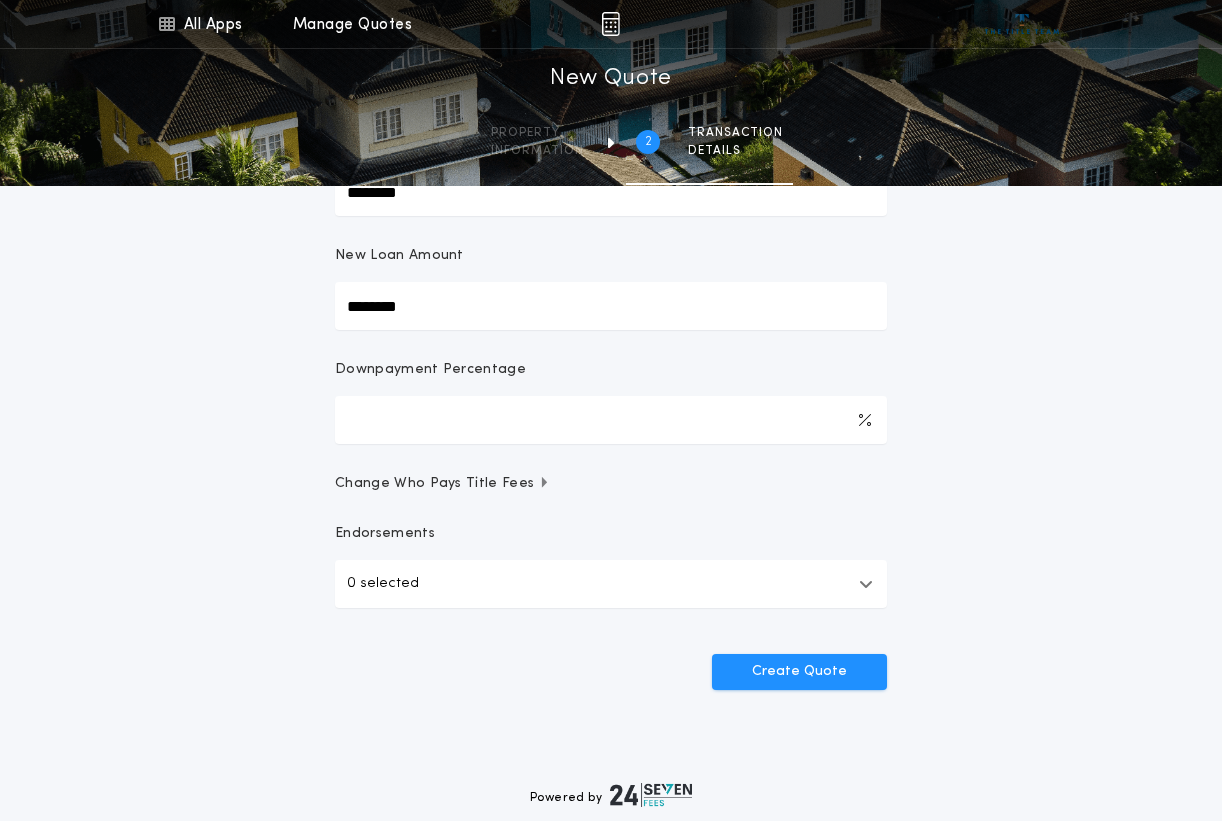 scroll, scrollTop: 335, scrollLeft: 0, axis: vertical 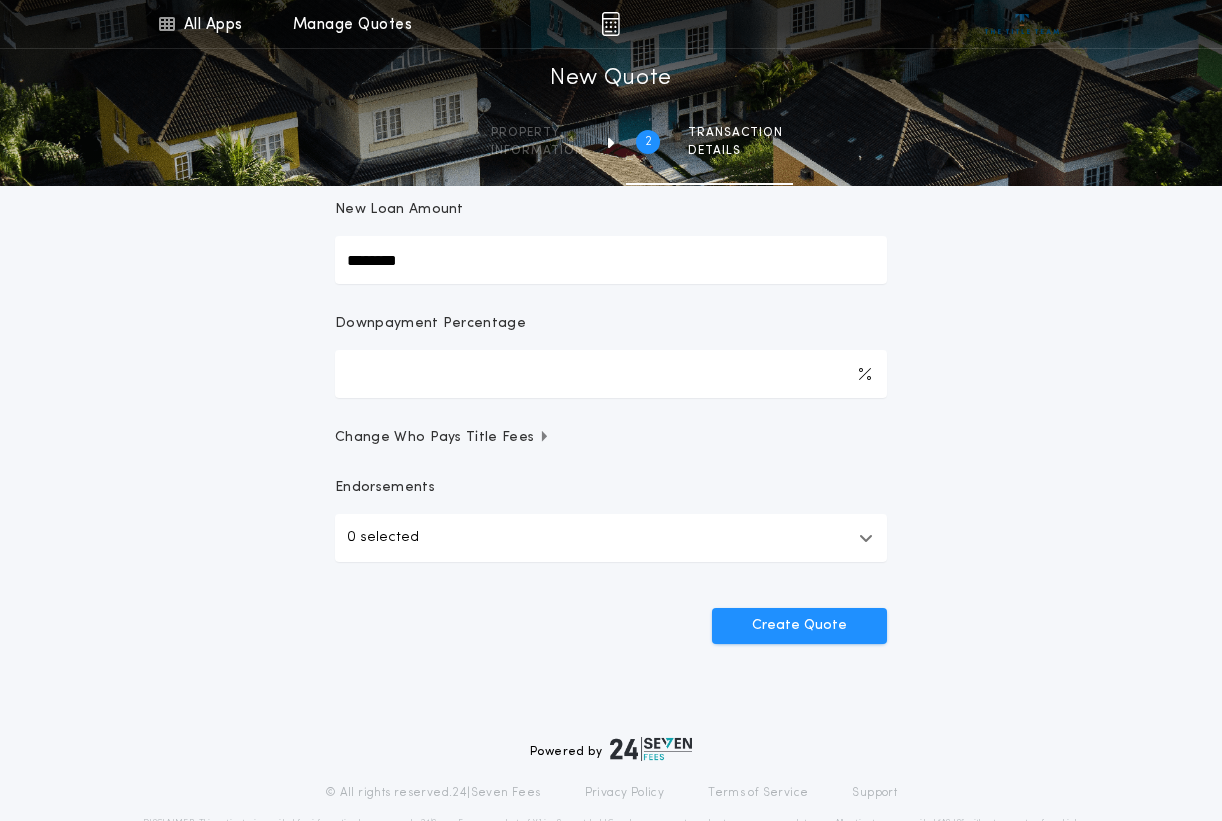 click on "Change Who Pays Title Fees" at bounding box center (442, 438) 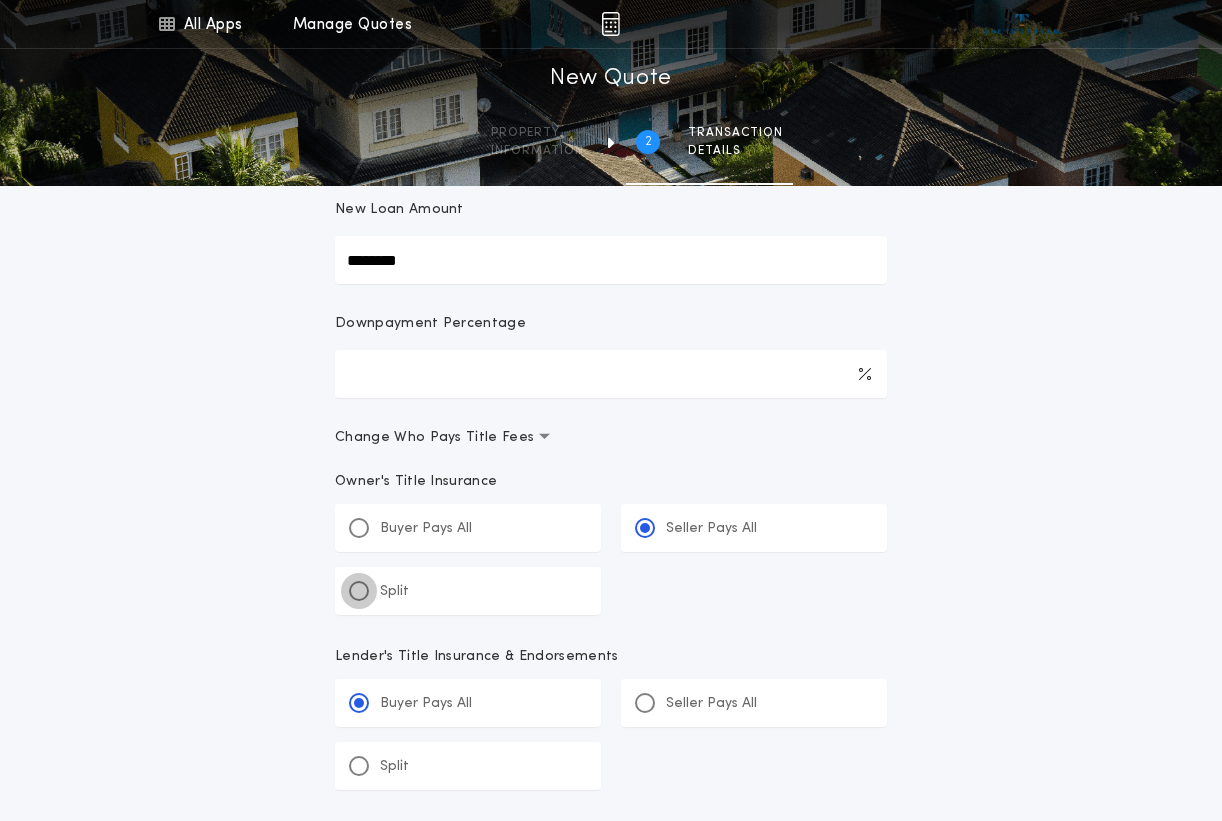 click at bounding box center [359, 591] 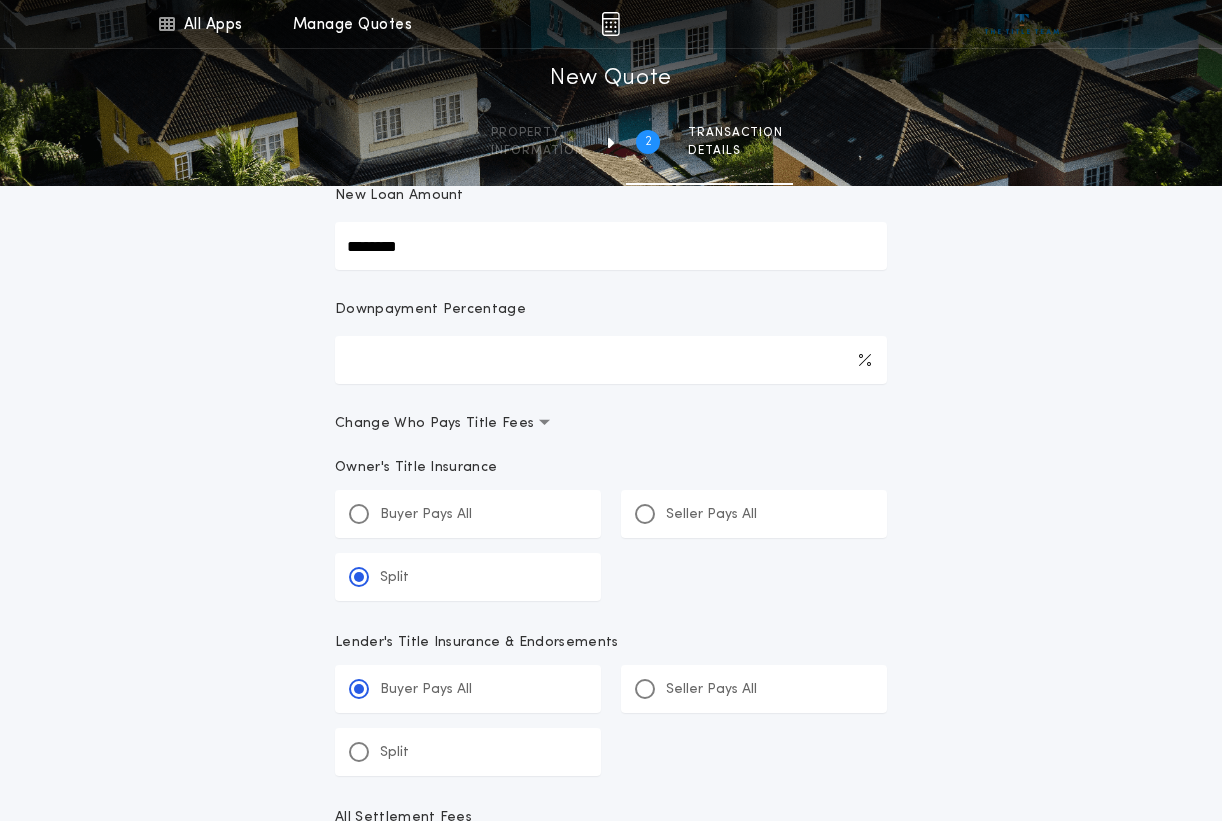 scroll, scrollTop: 353, scrollLeft: 0, axis: vertical 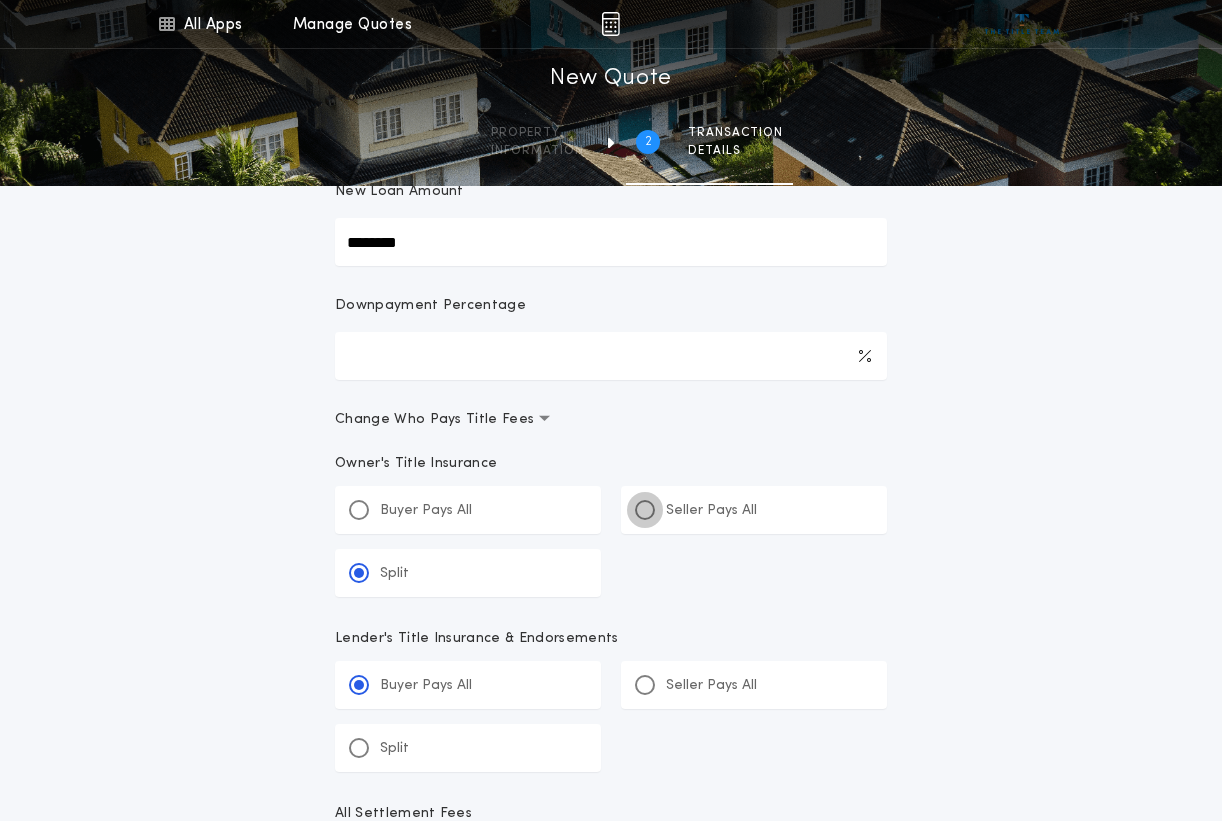 click at bounding box center (645, 510) 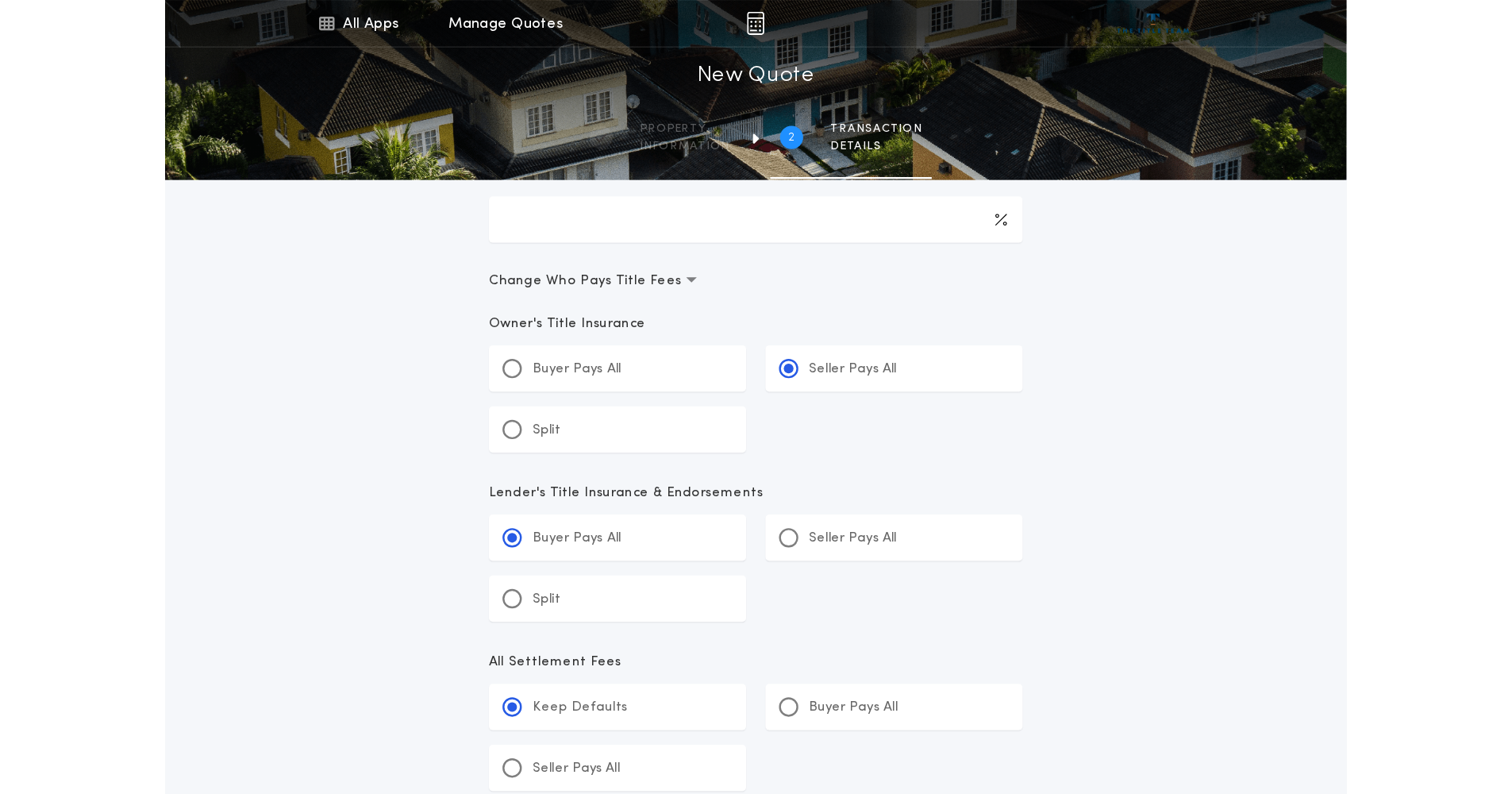 scroll, scrollTop: 0, scrollLeft: 0, axis: both 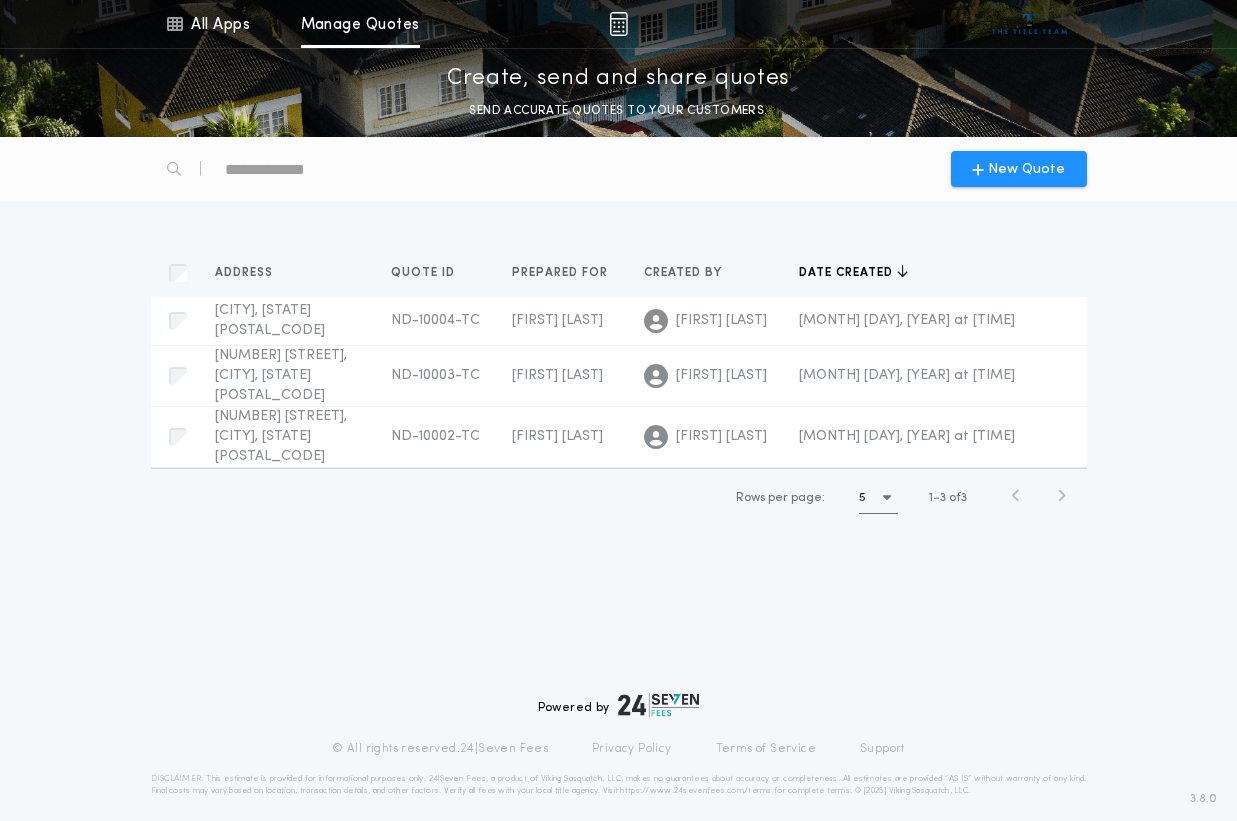 click at bounding box center (618, 24) 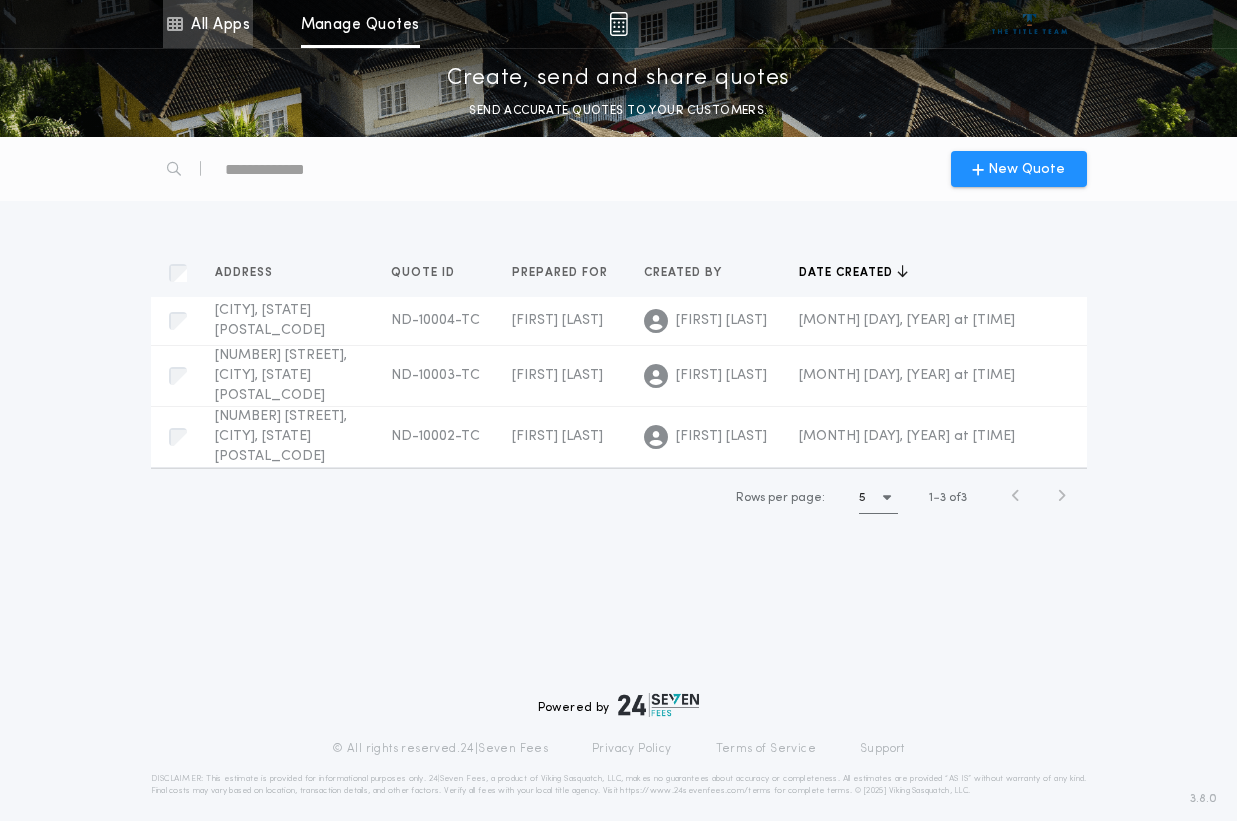 click on "All Apps" at bounding box center [208, 24] 